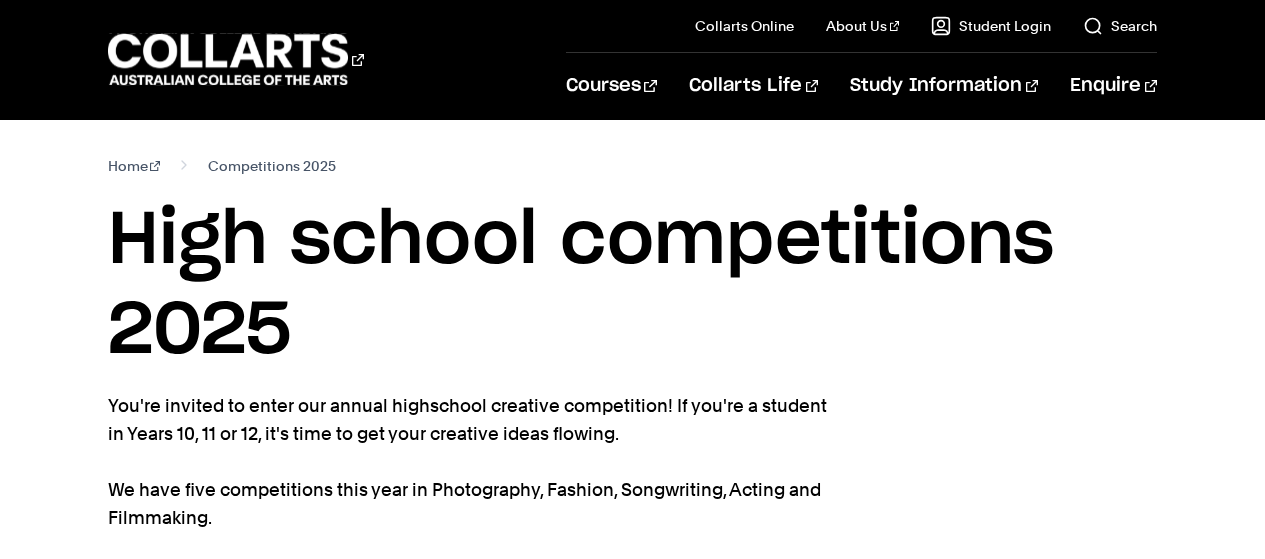 scroll, scrollTop: 115, scrollLeft: 0, axis: vertical 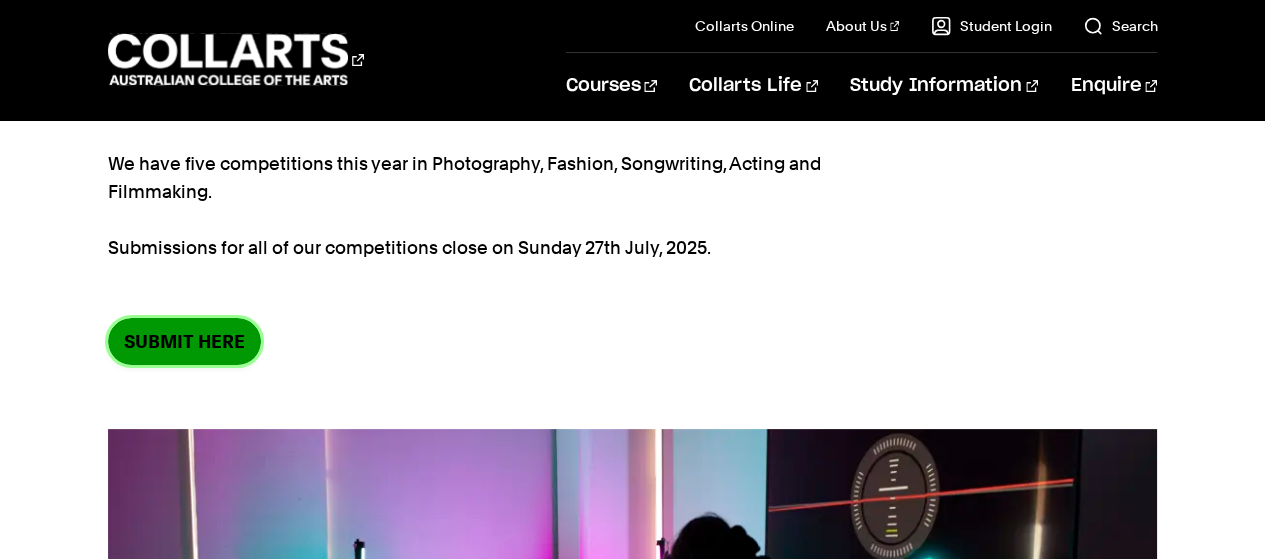 click on "SUBMIT HERE" at bounding box center (184, 341) 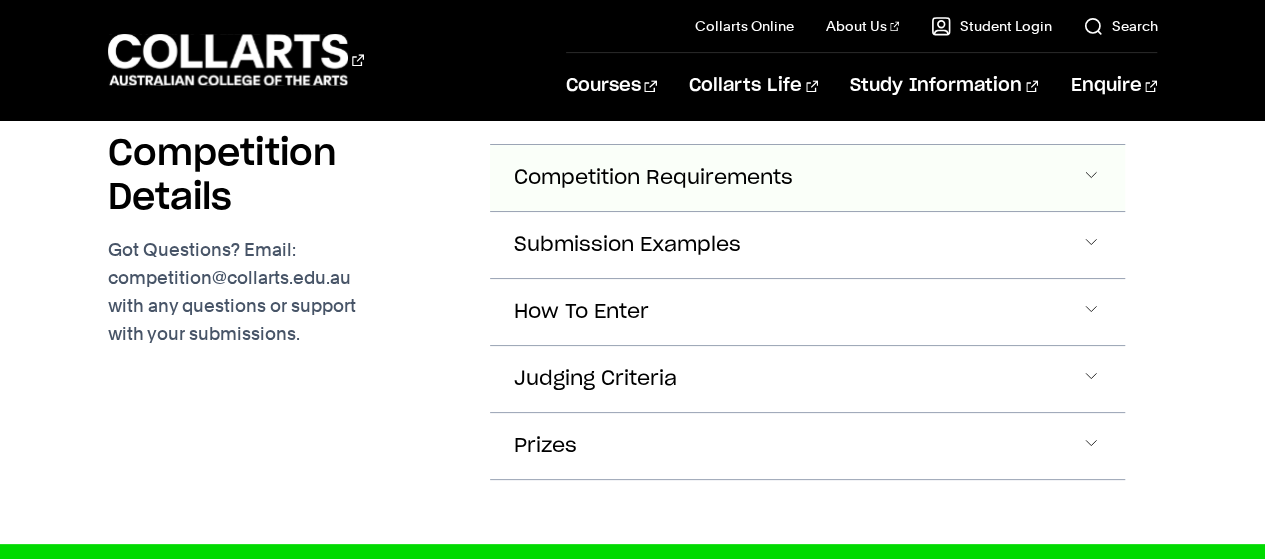 click on "Competition Requirements" at bounding box center [581, -3120] 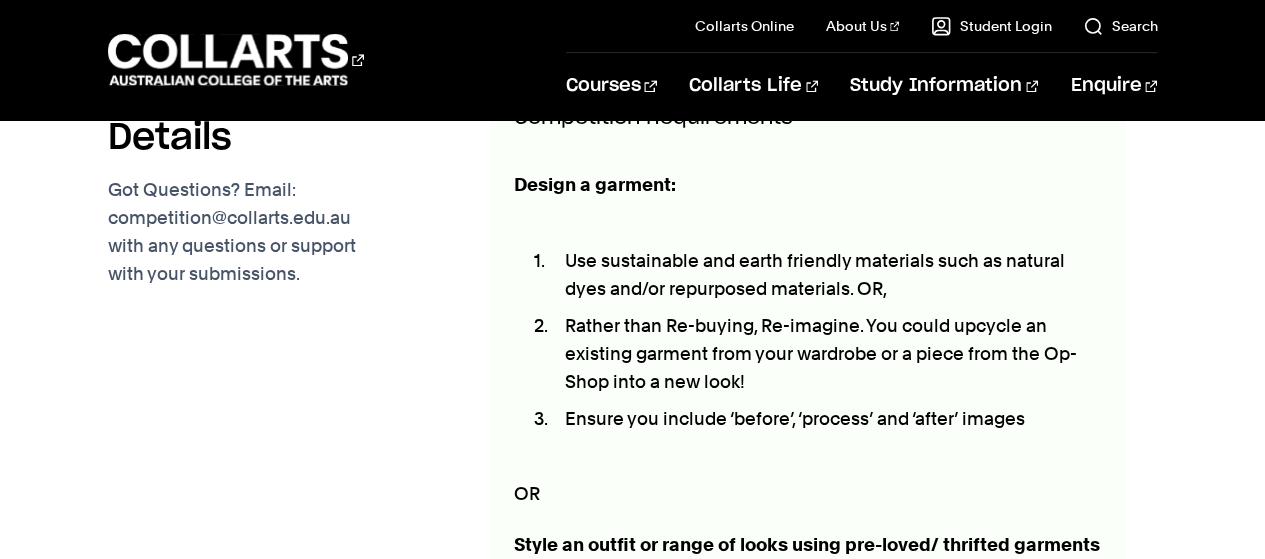 scroll, scrollTop: 4970, scrollLeft: 0, axis: vertical 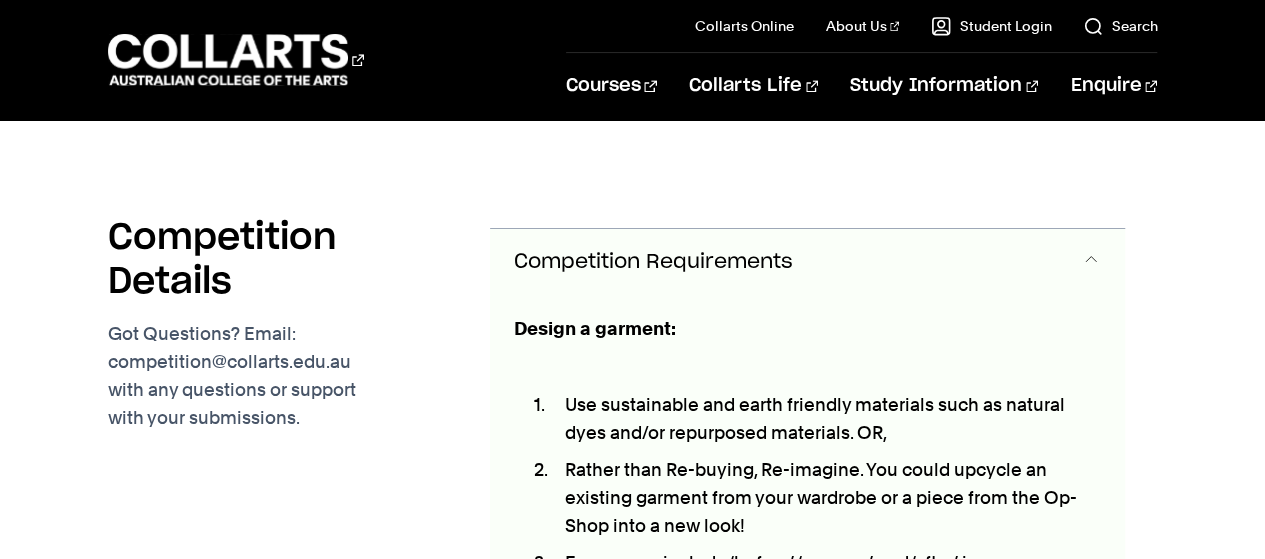 click on "Competition Requirements" at bounding box center [653, 262] 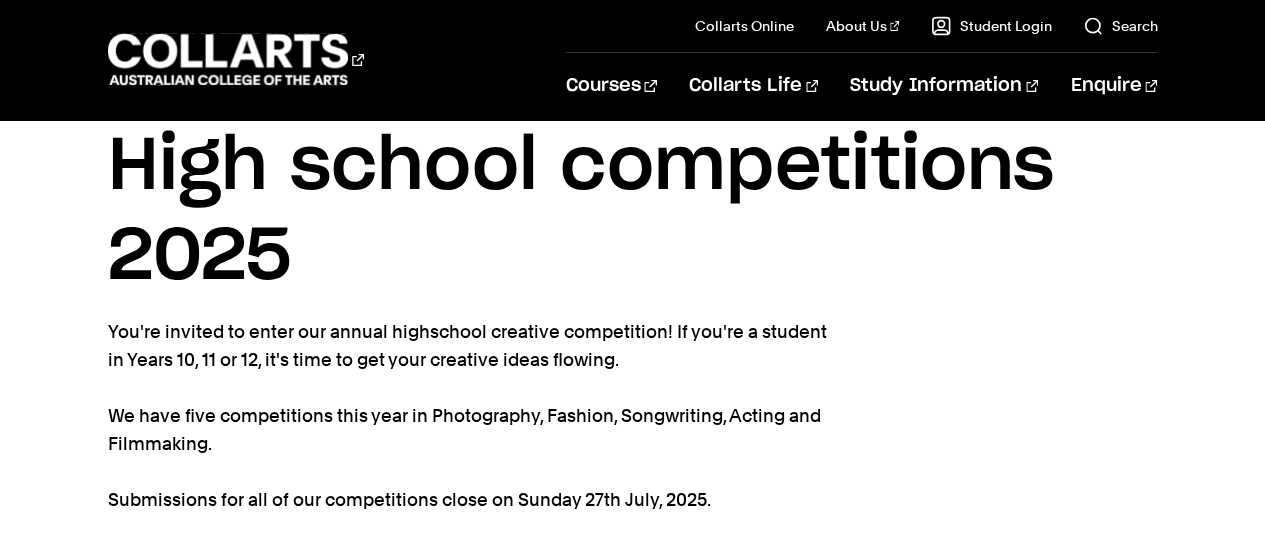 scroll, scrollTop: 0, scrollLeft: 0, axis: both 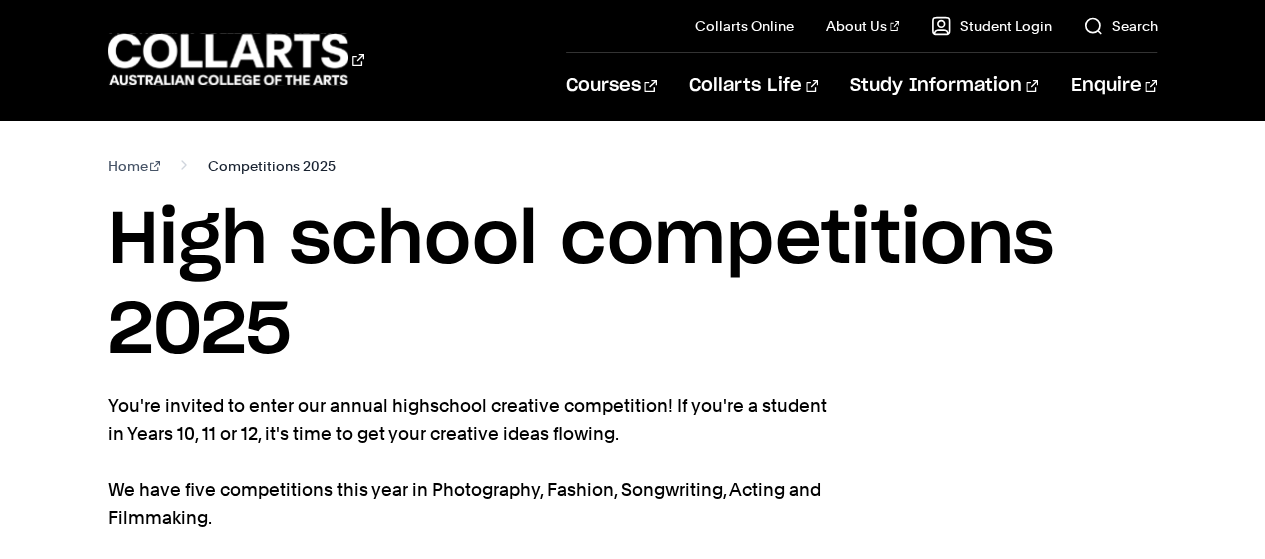 click on "Competitions 2025" at bounding box center (272, 166) 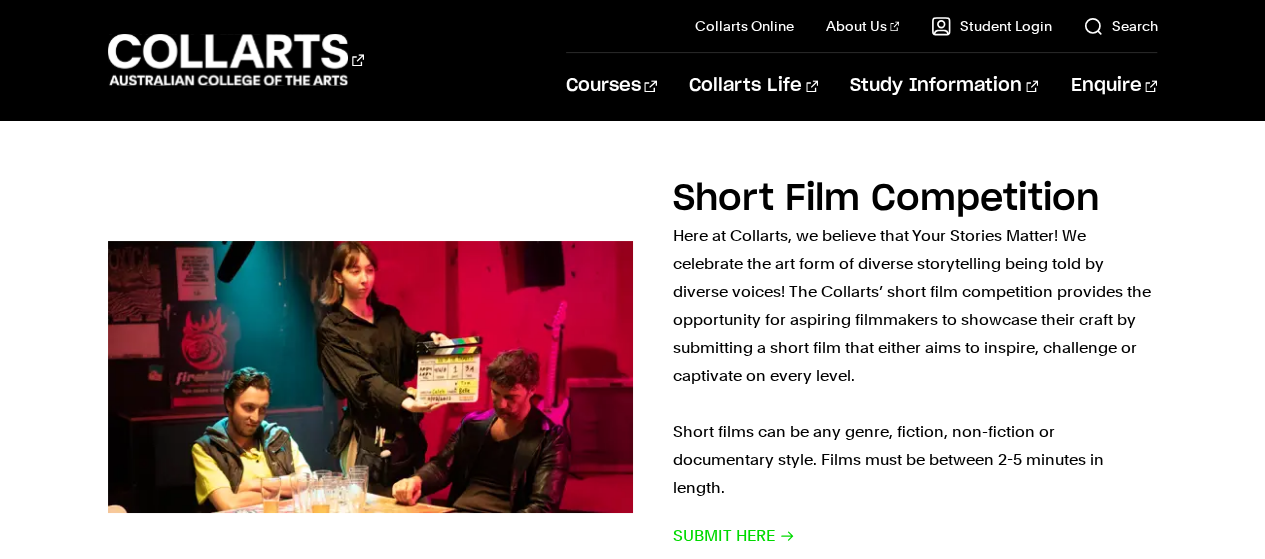 scroll, scrollTop: 1255, scrollLeft: 0, axis: vertical 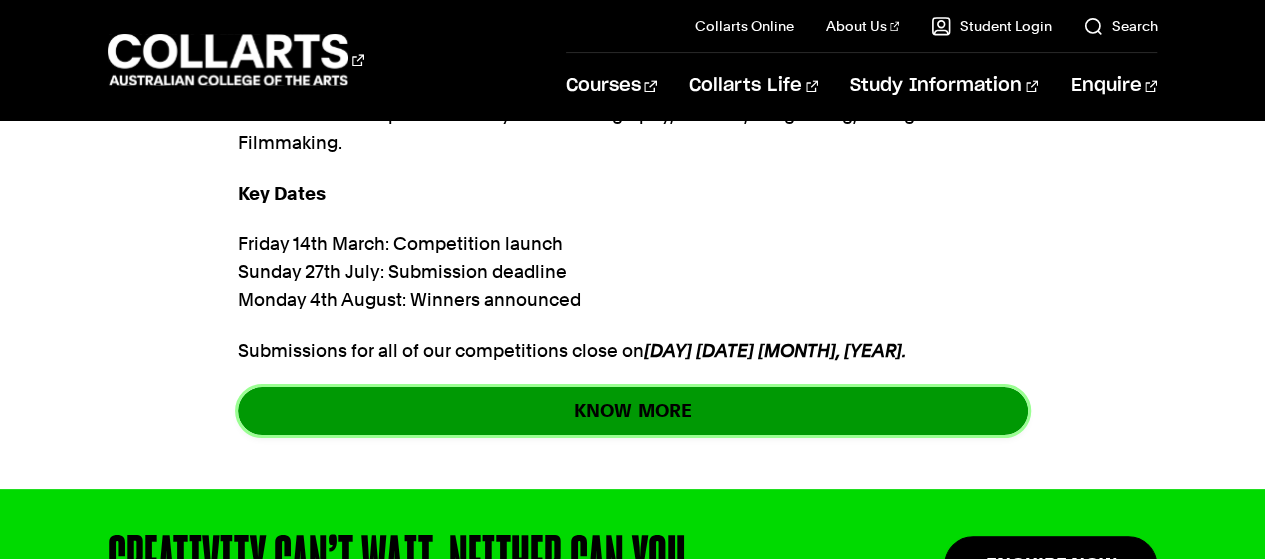 click on "KNOW  MORE" at bounding box center (633, 410) 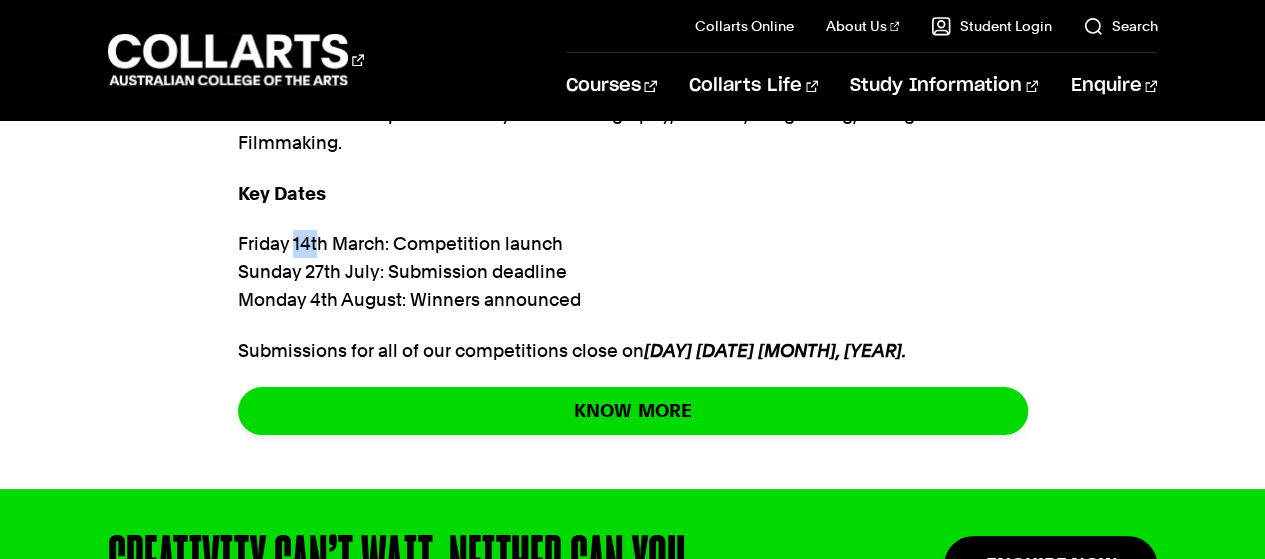 drag, startPoint x: 295, startPoint y: 245, endPoint x: 314, endPoint y: 257, distance: 22.472204 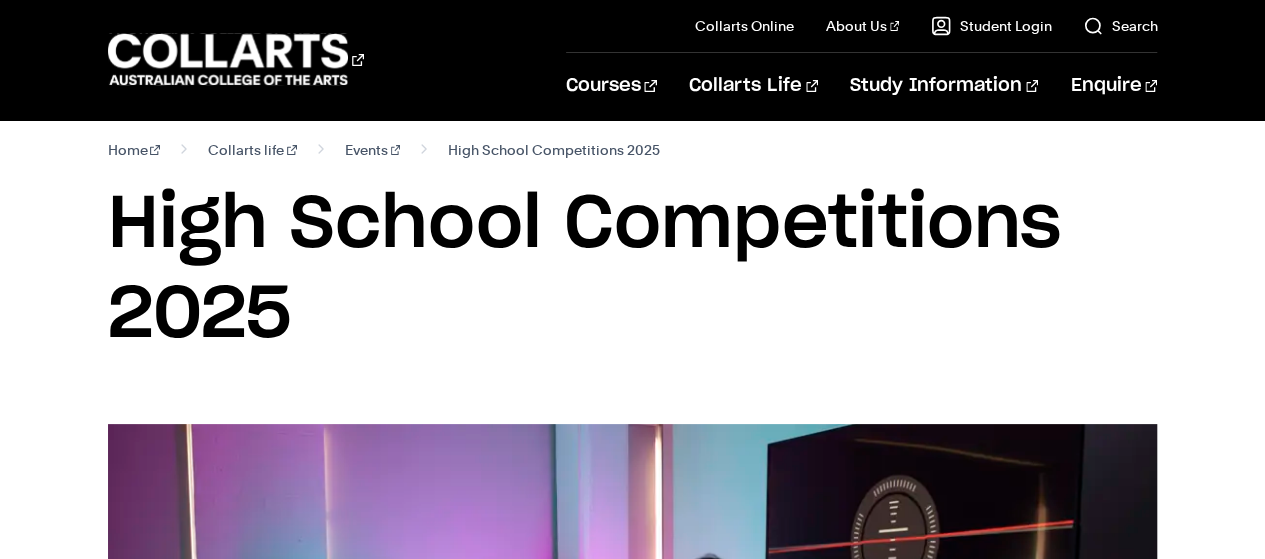 scroll, scrollTop: 0, scrollLeft: 0, axis: both 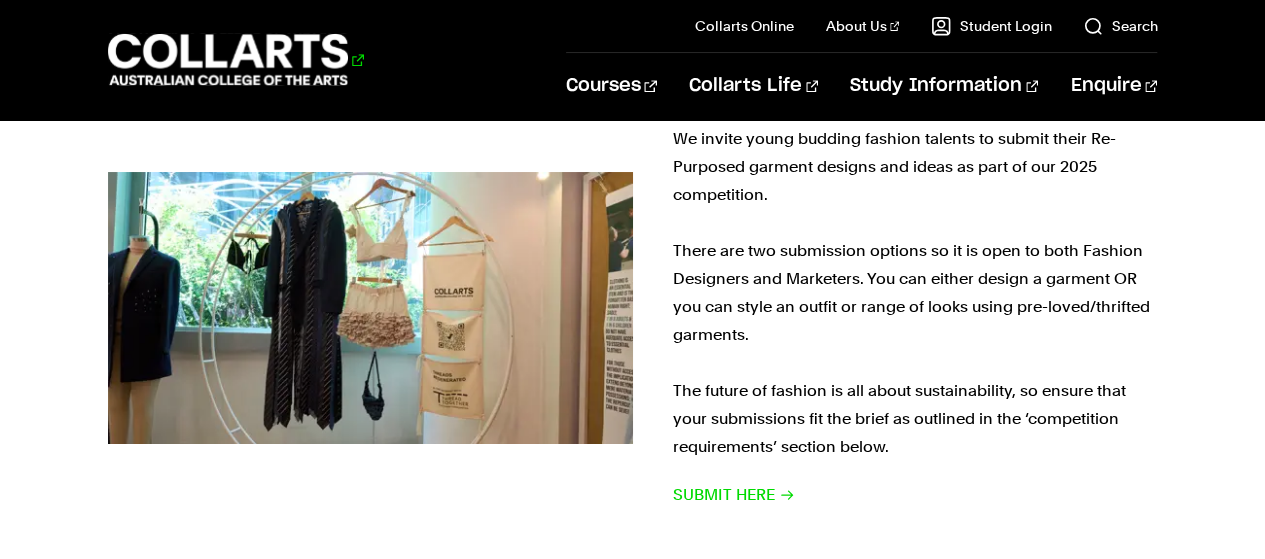 click 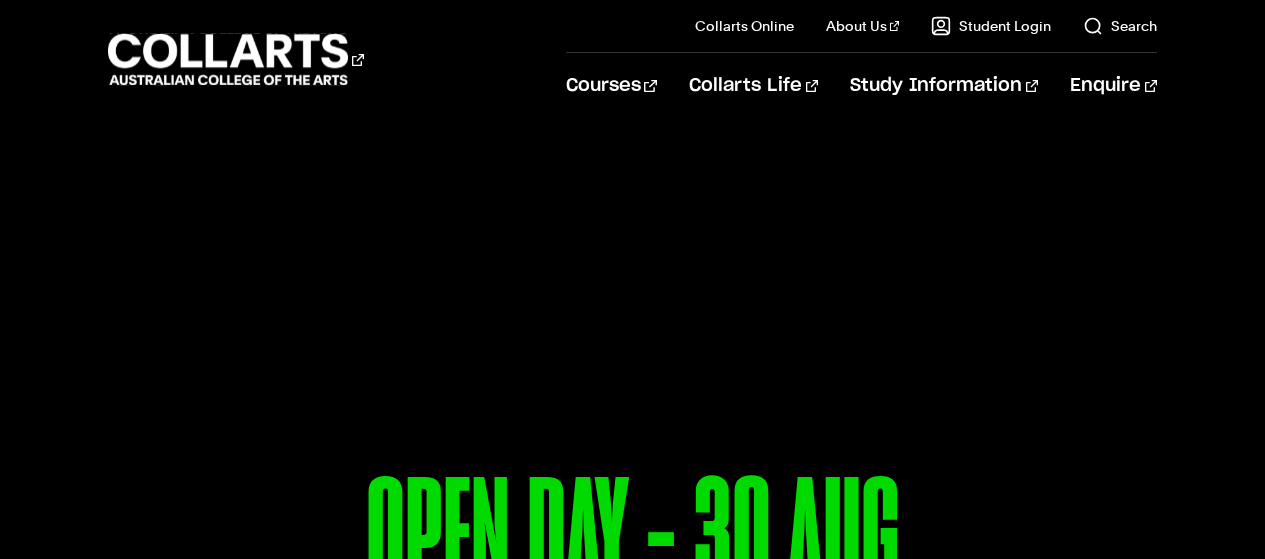 scroll, scrollTop: 0, scrollLeft: 0, axis: both 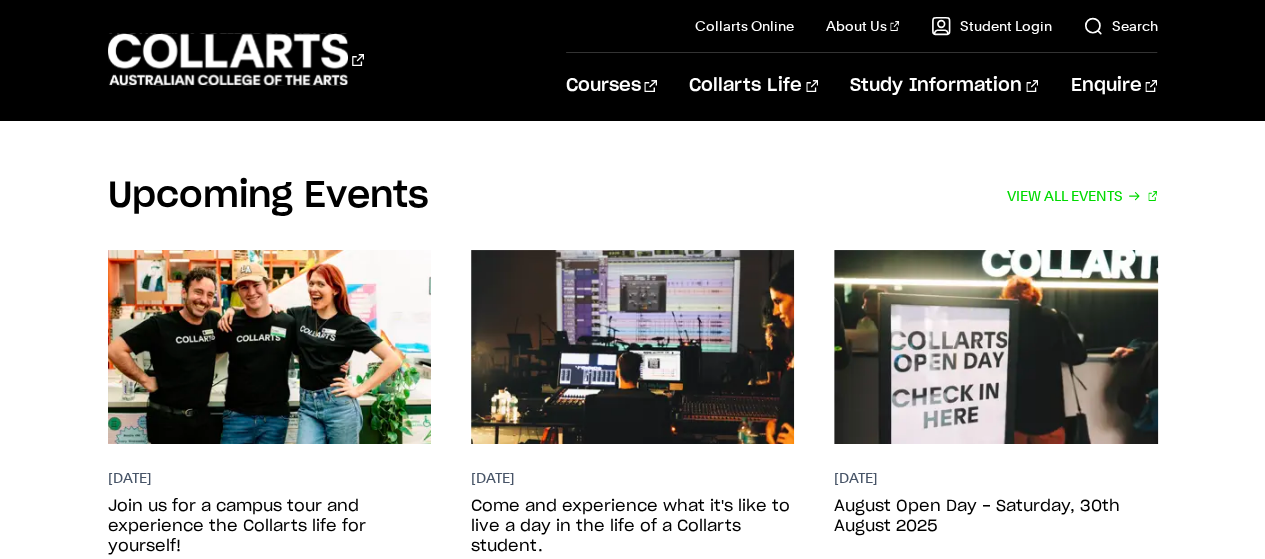 click on "Upcoming Events
VIEW ALL EVENTS" at bounding box center [633, 196] 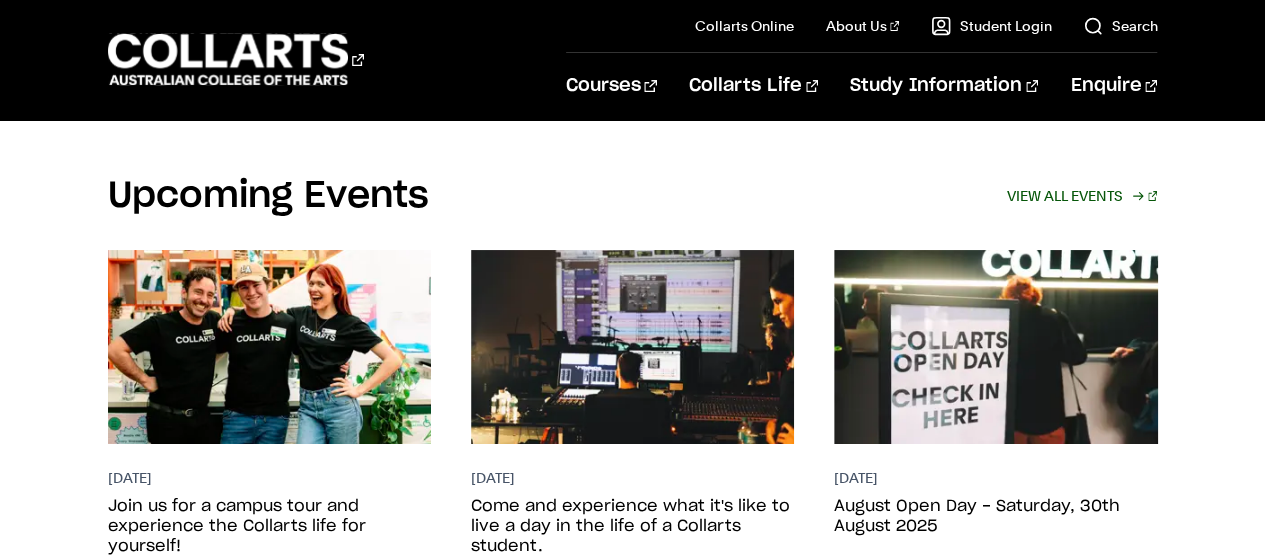 click on "VIEW ALL EVENTS" at bounding box center (1082, 196) 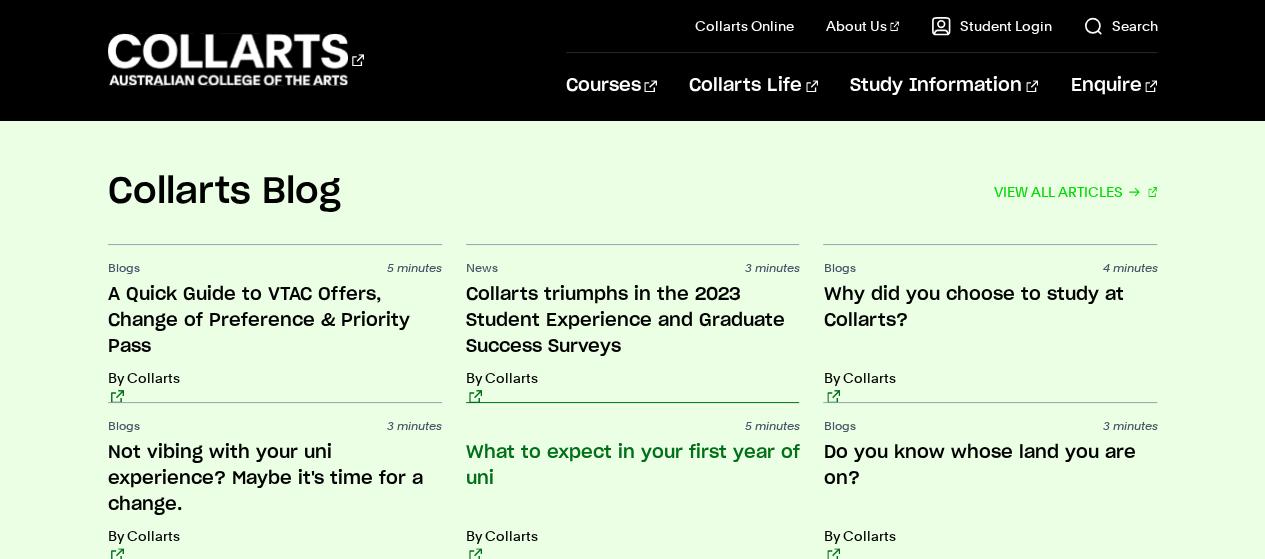 scroll, scrollTop: 4522, scrollLeft: 0, axis: vertical 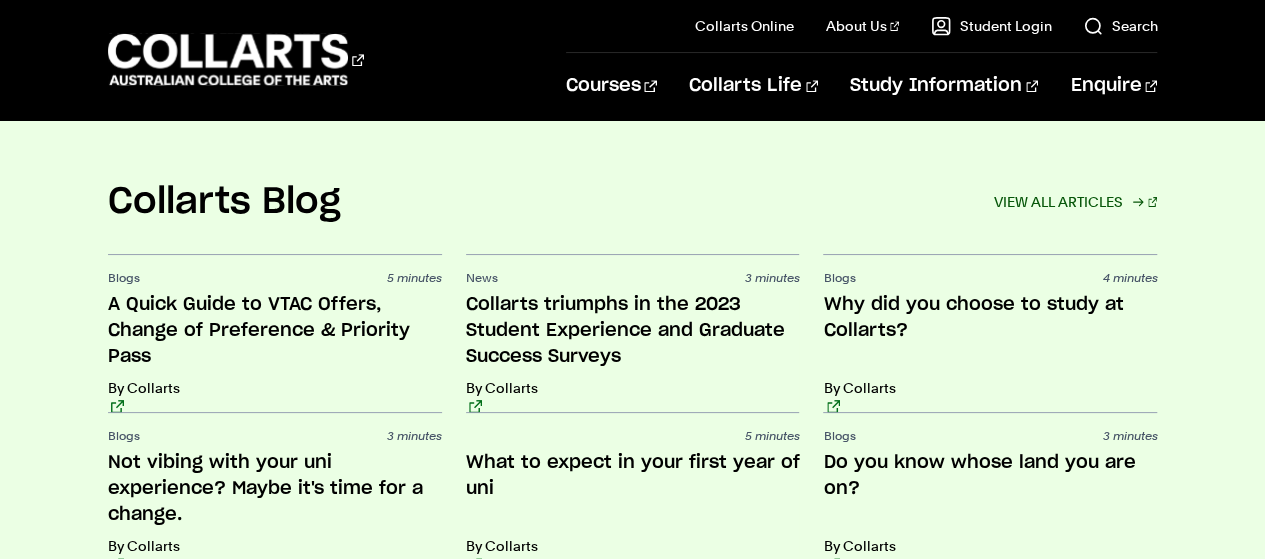 click on "VIEW ALL ARTICLES" at bounding box center (1076, 202) 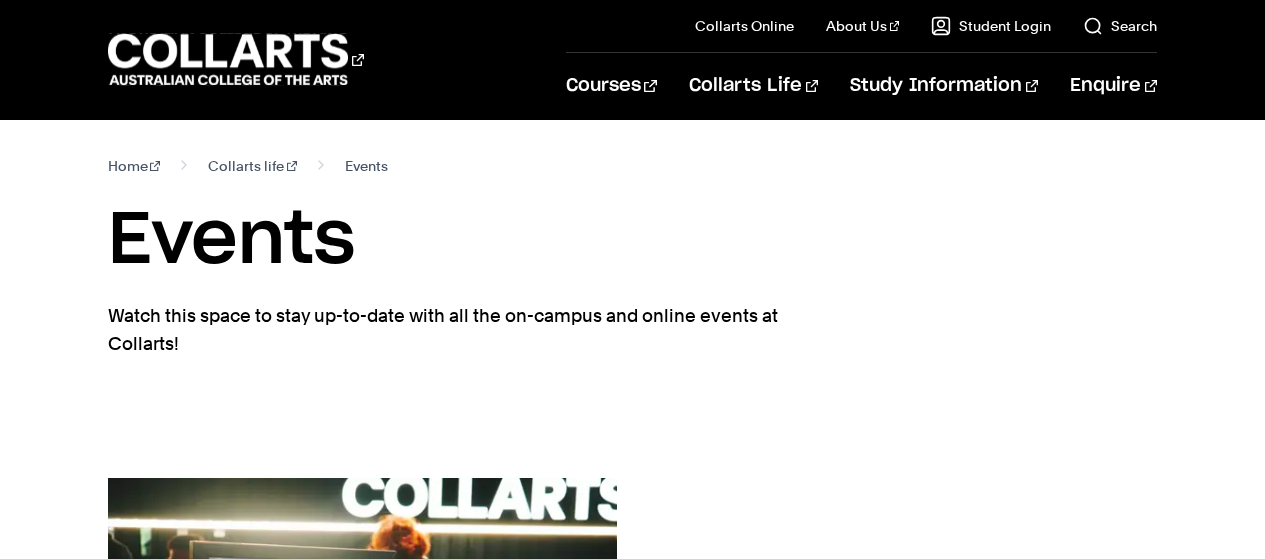 scroll, scrollTop: 0, scrollLeft: 0, axis: both 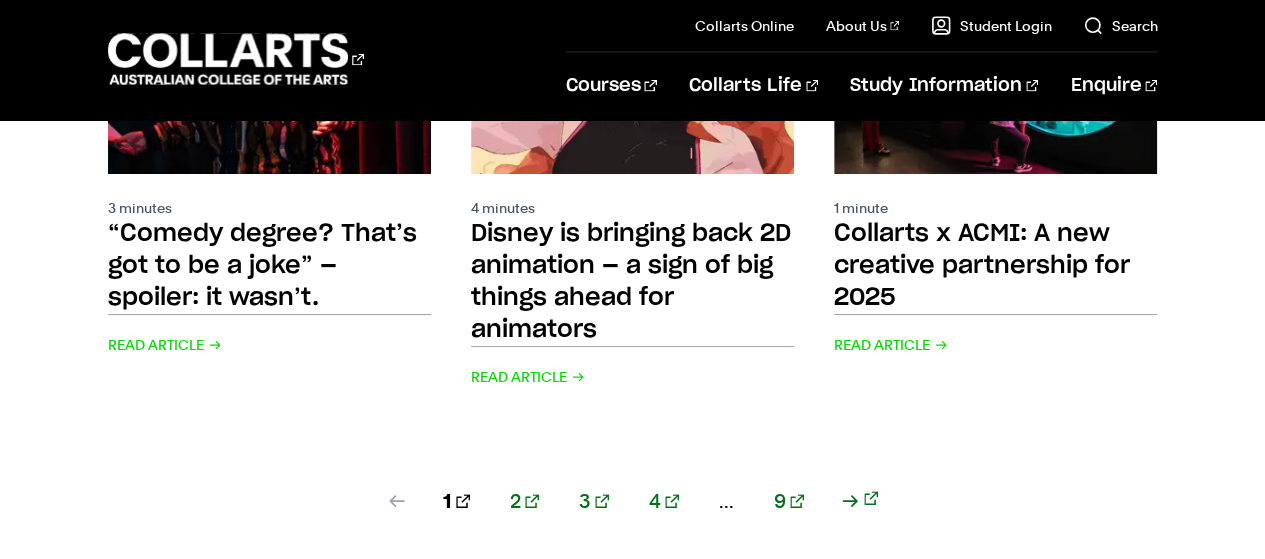 click on "1 2 3 4 ... 9" at bounding box center (633, 525) 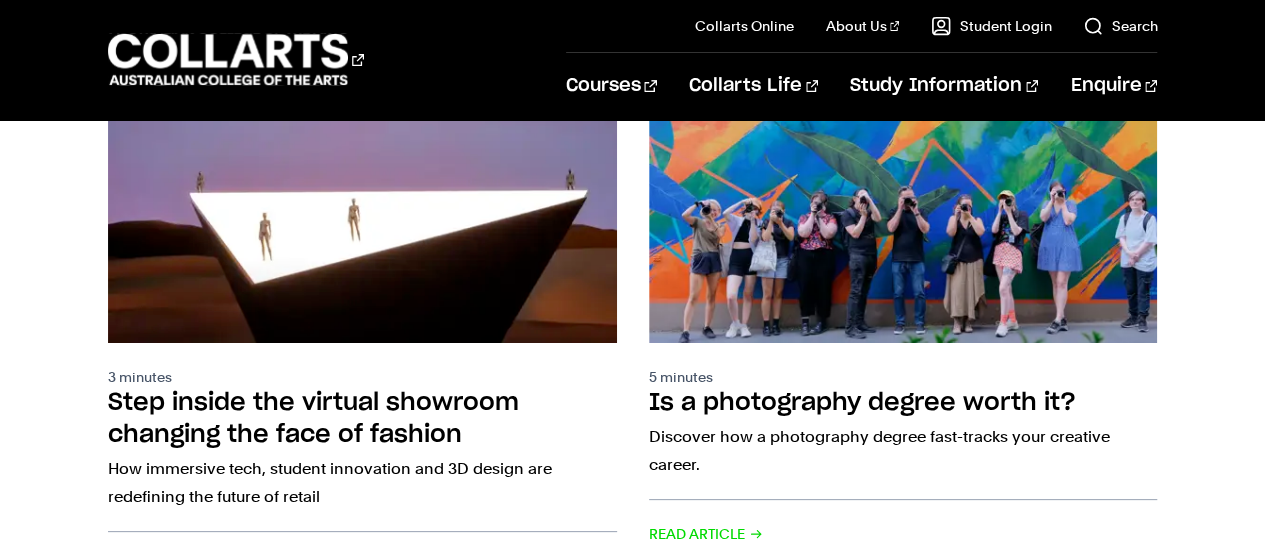 scroll, scrollTop: 0, scrollLeft: 0, axis: both 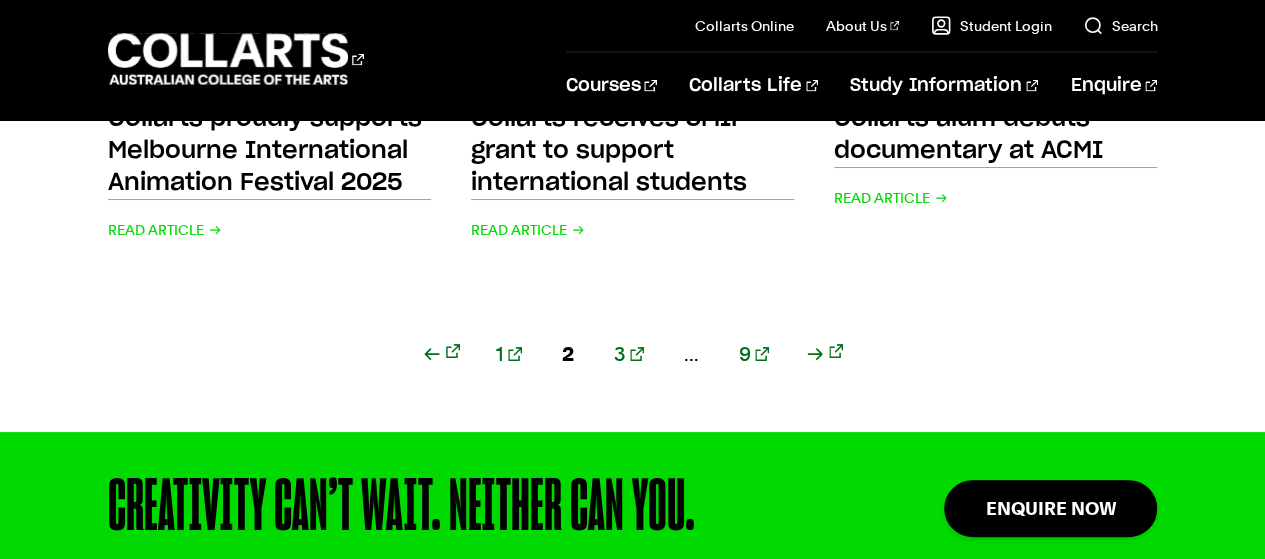 click on "3" at bounding box center [629, 354] 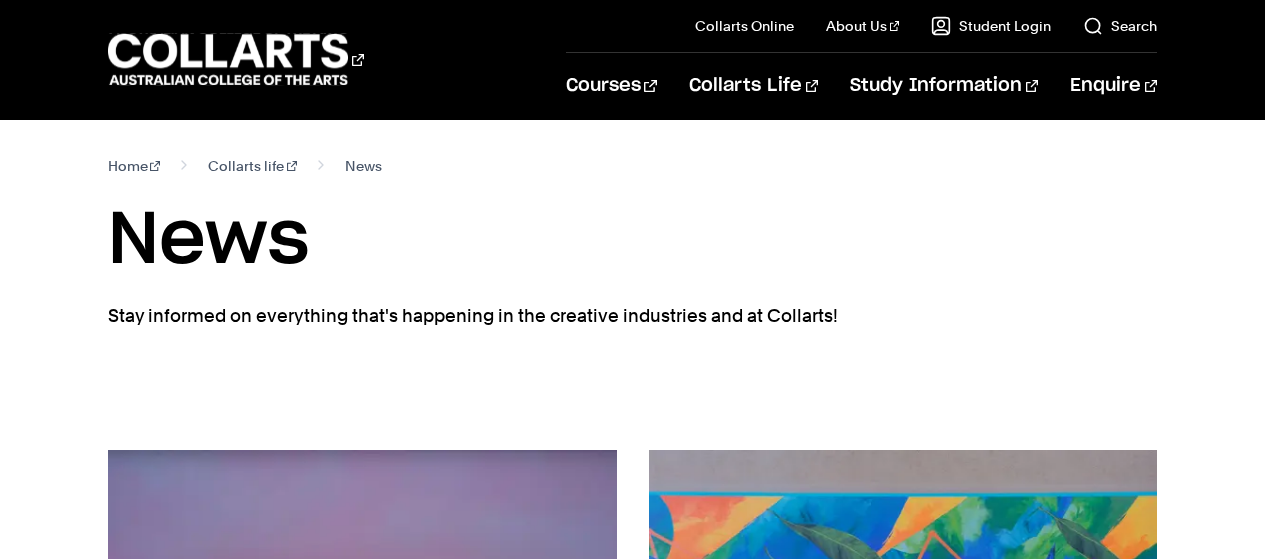 scroll, scrollTop: 416, scrollLeft: 0, axis: vertical 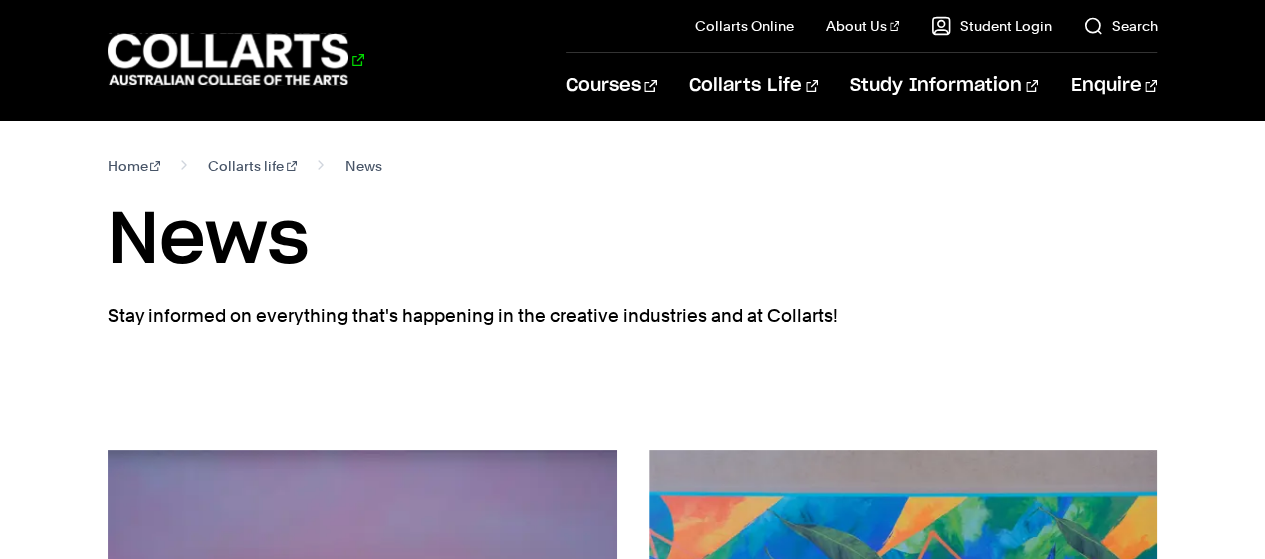 click 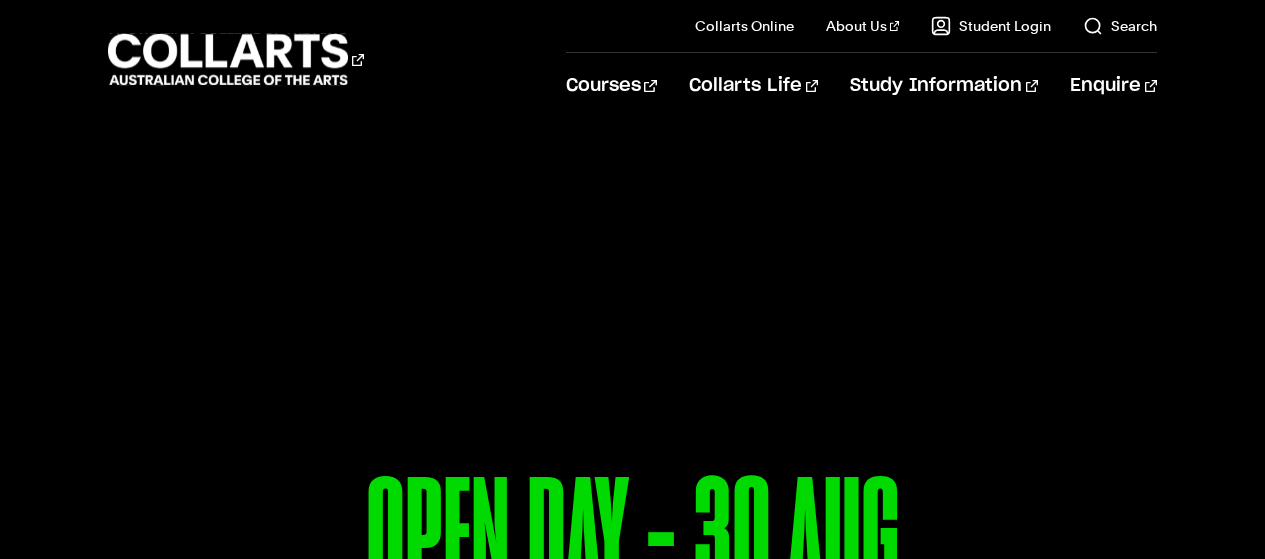scroll, scrollTop: 0, scrollLeft: 0, axis: both 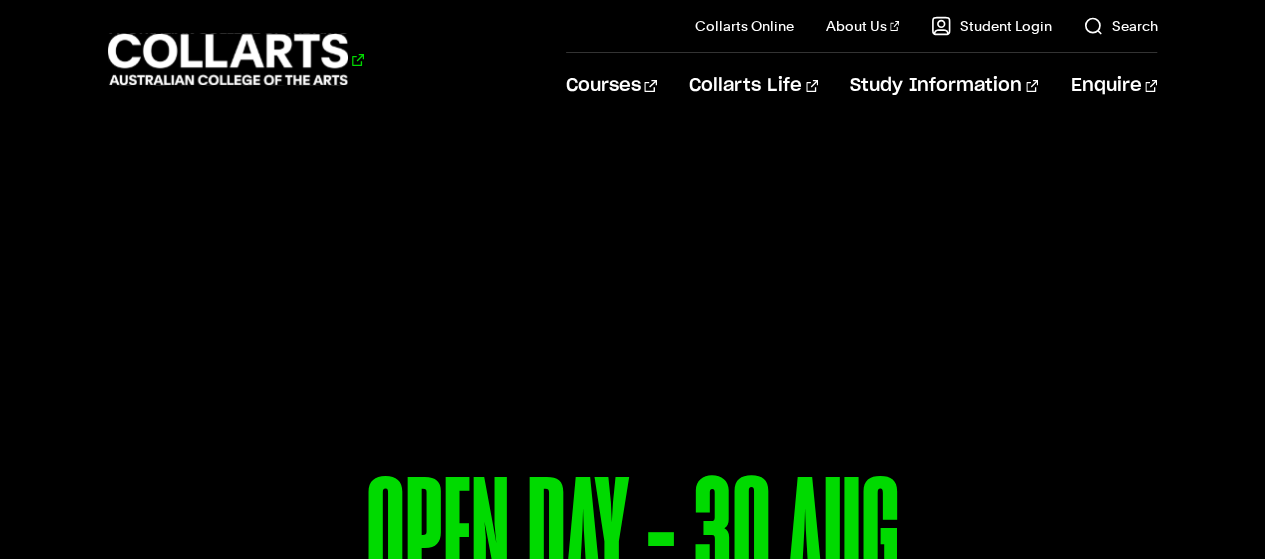 click 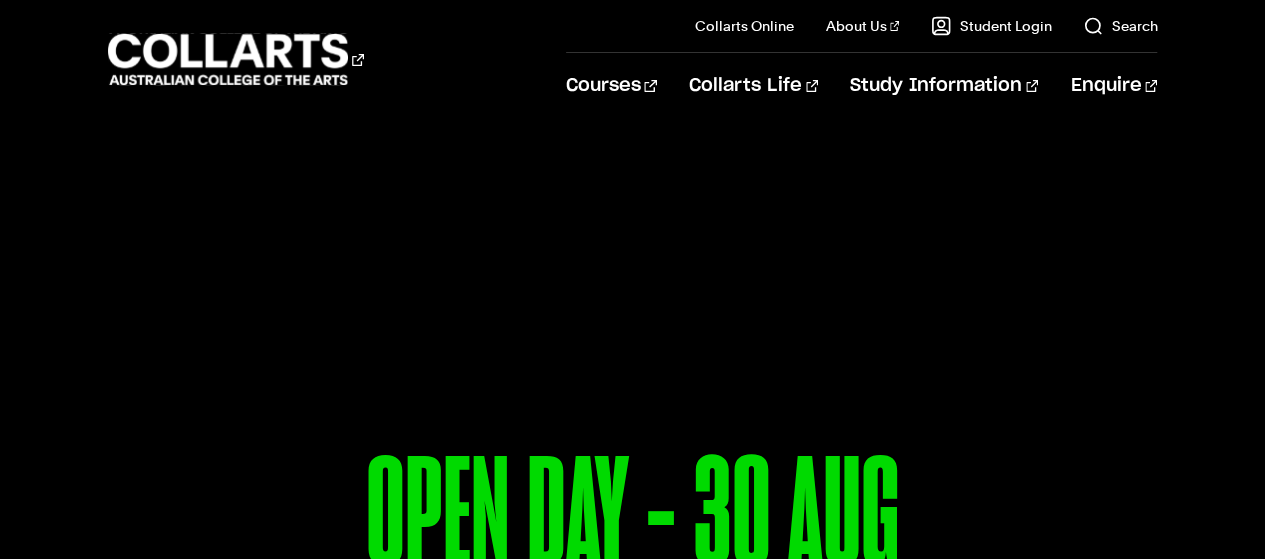 scroll, scrollTop: 357, scrollLeft: 0, axis: vertical 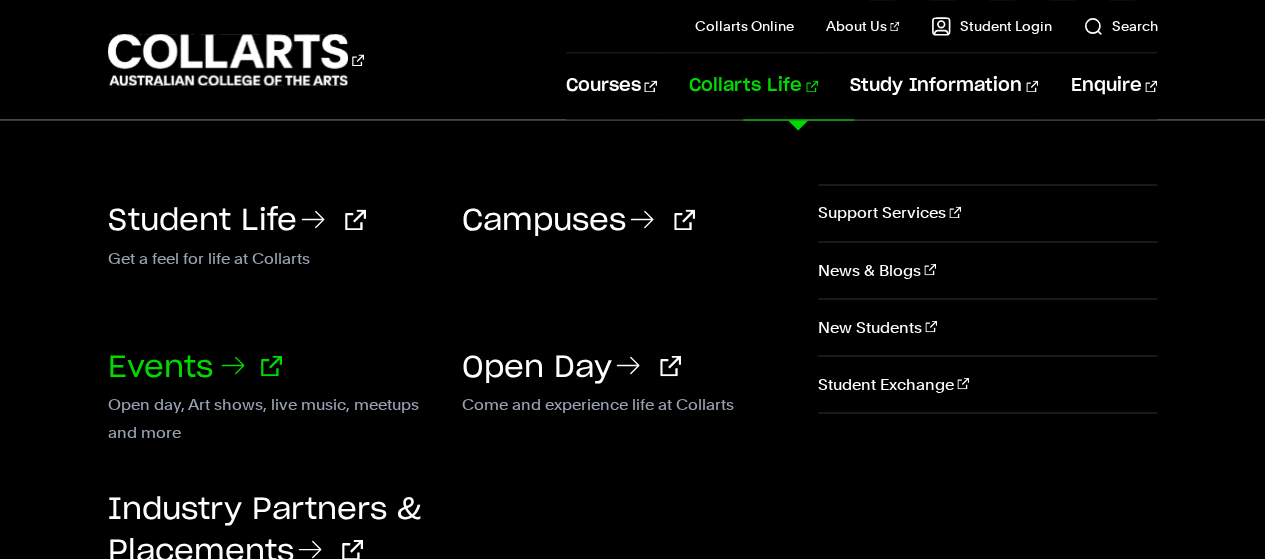 click on "Events" at bounding box center [195, 367] 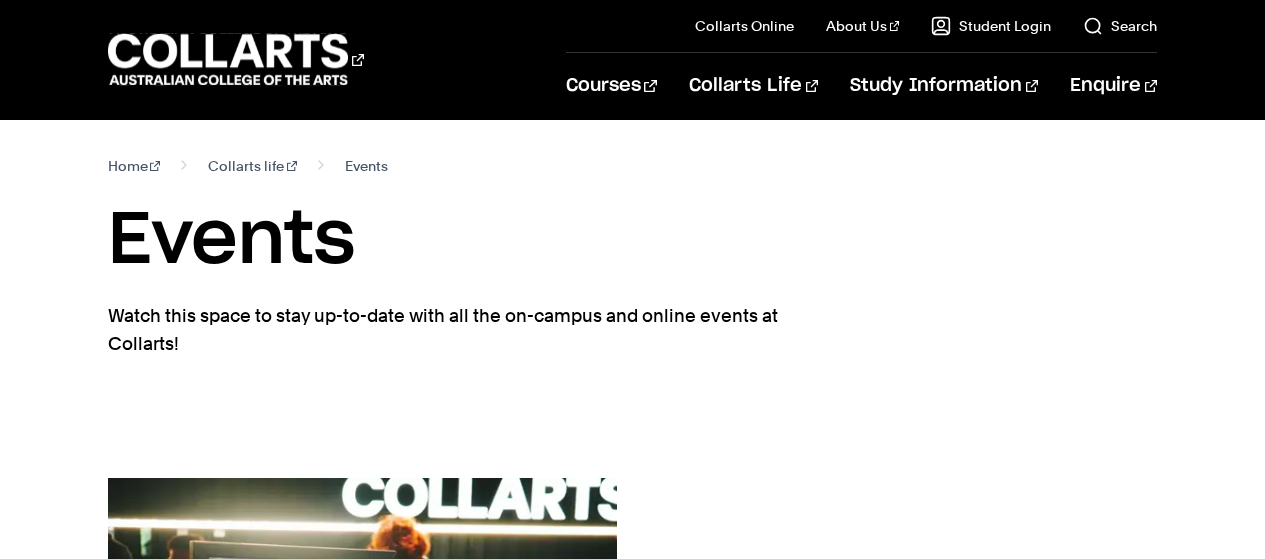 scroll, scrollTop: 0, scrollLeft: 0, axis: both 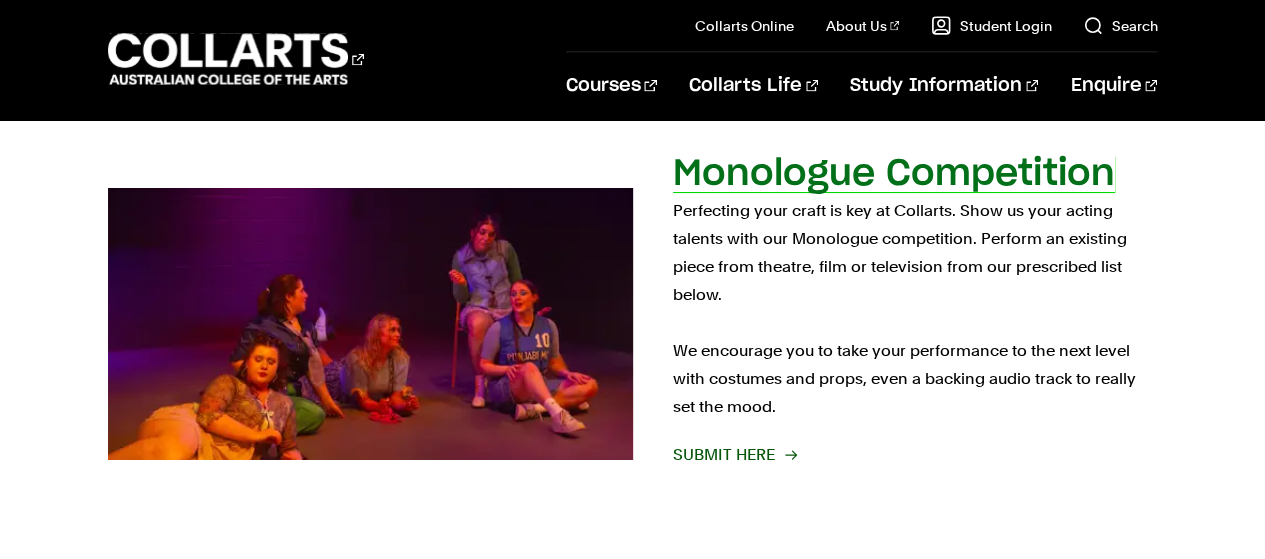 click on "SUBMIT HERE" at bounding box center (734, 455) 